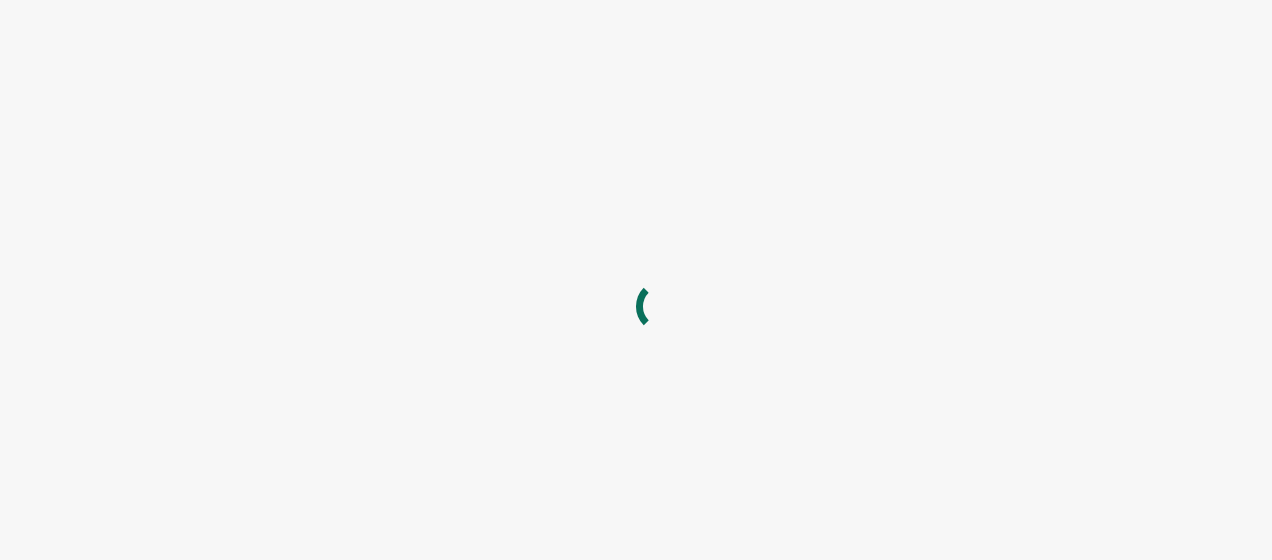 scroll, scrollTop: 0, scrollLeft: 0, axis: both 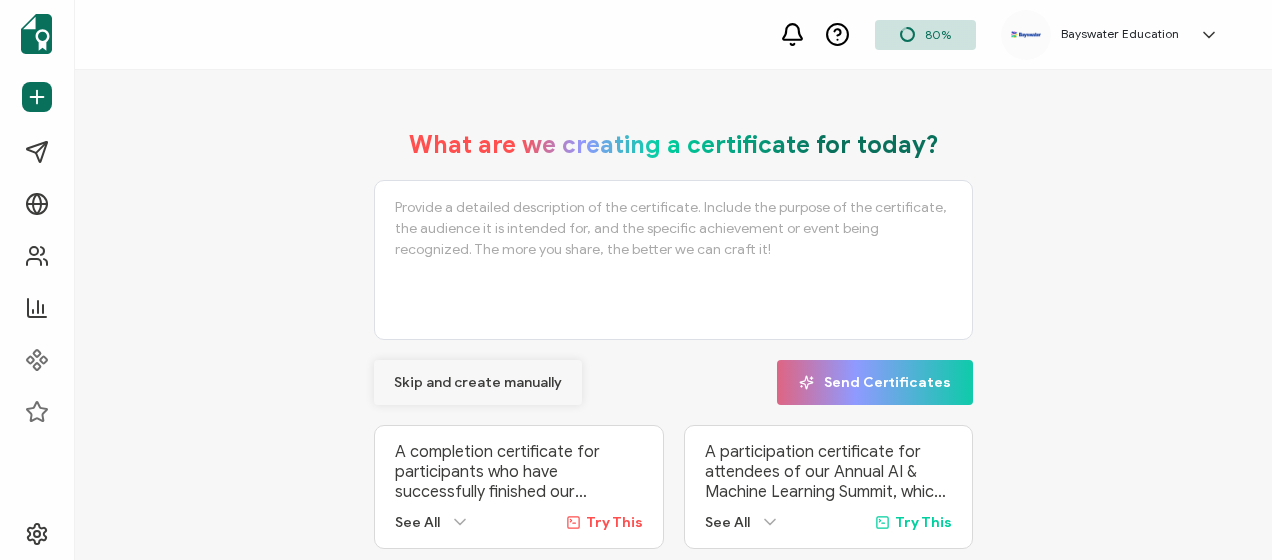 click on "Skip and create manually" at bounding box center (478, 383) 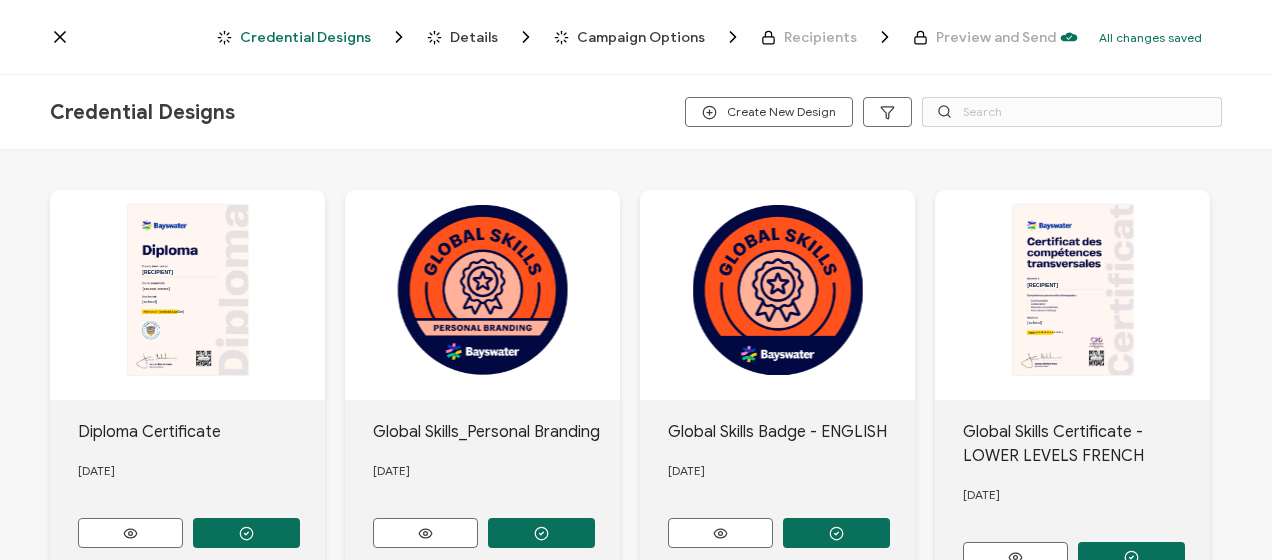 click 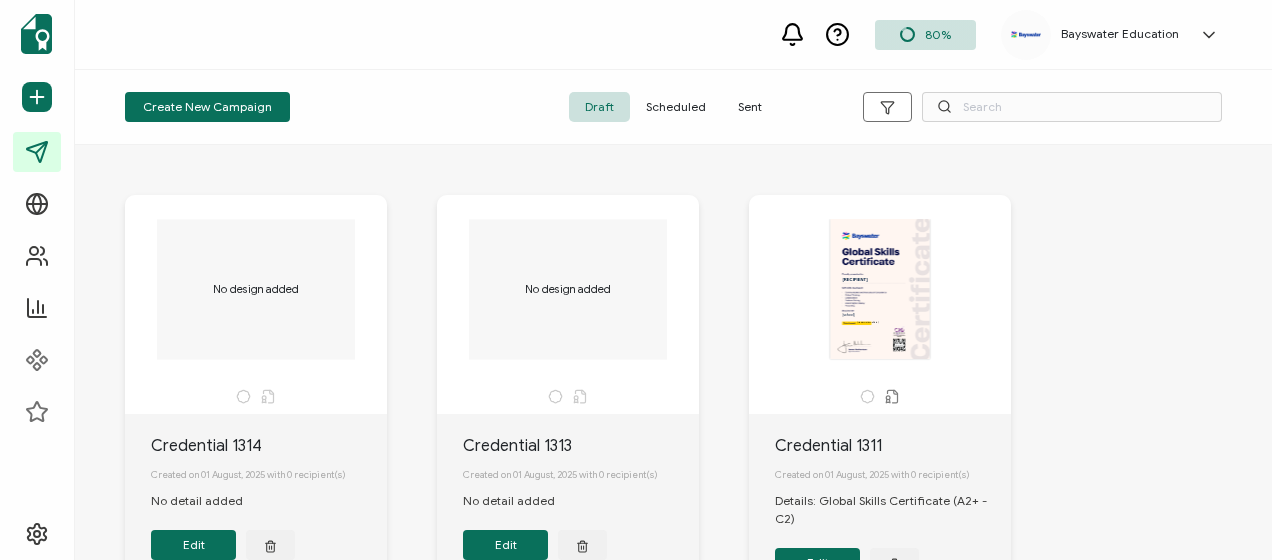 click on "Scheduled" at bounding box center [676, 107] 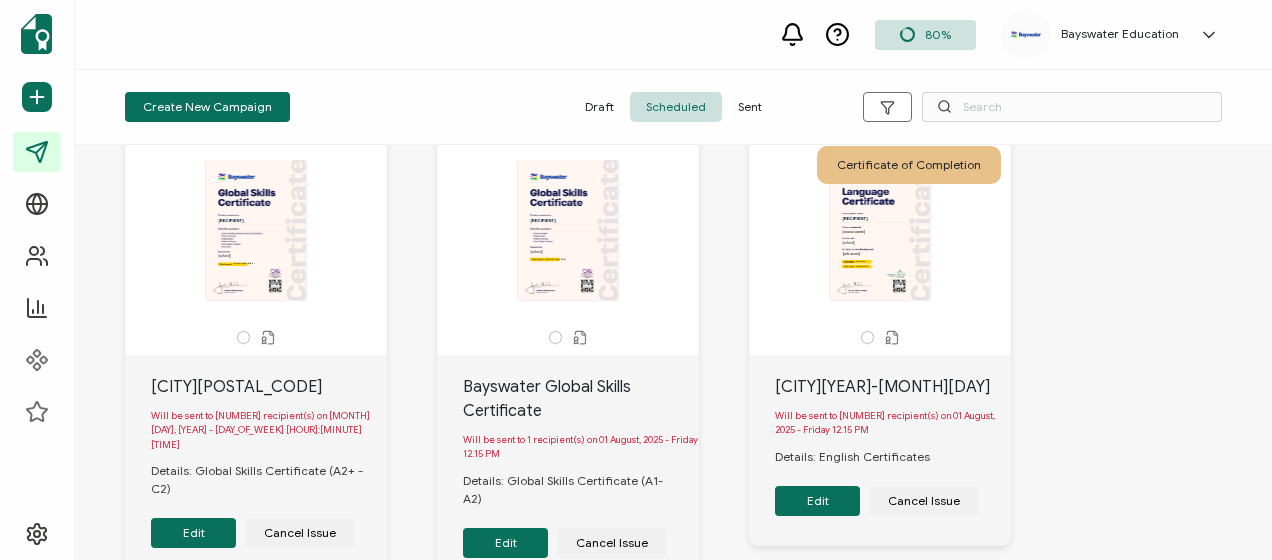 scroll, scrollTop: 100, scrollLeft: 0, axis: vertical 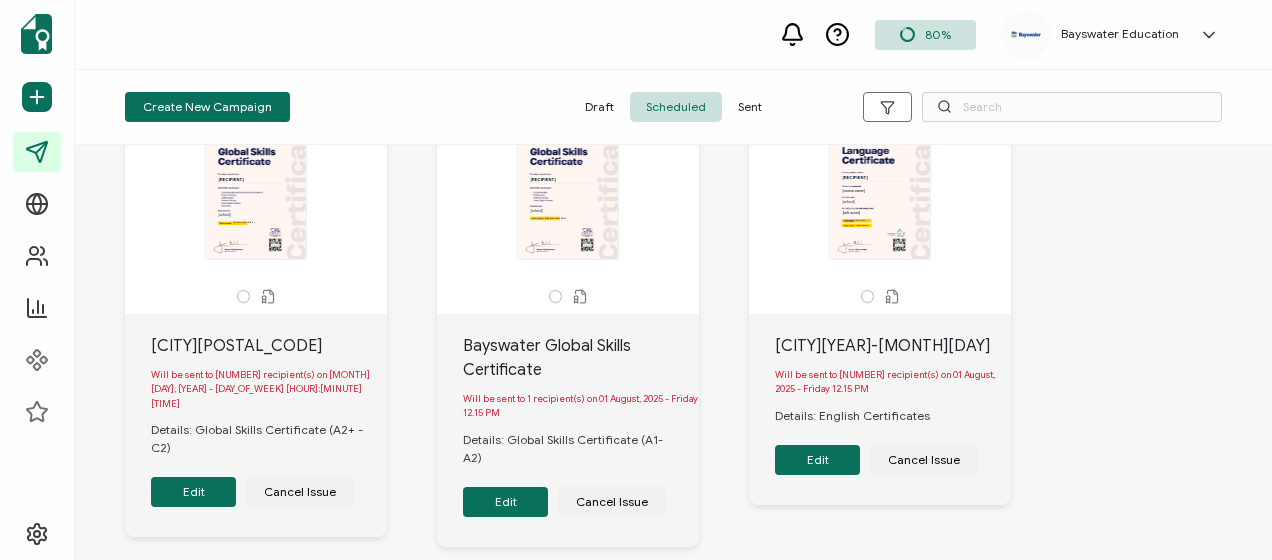 click on "Edit" at bounding box center [817, 460] 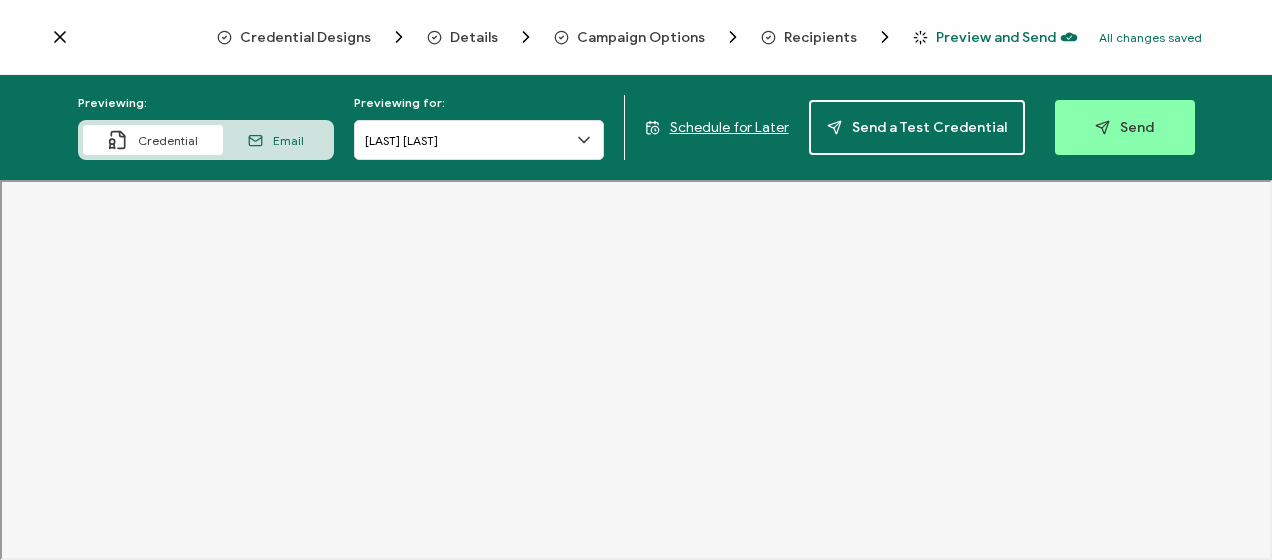 click on "Recipients" at bounding box center (820, 37) 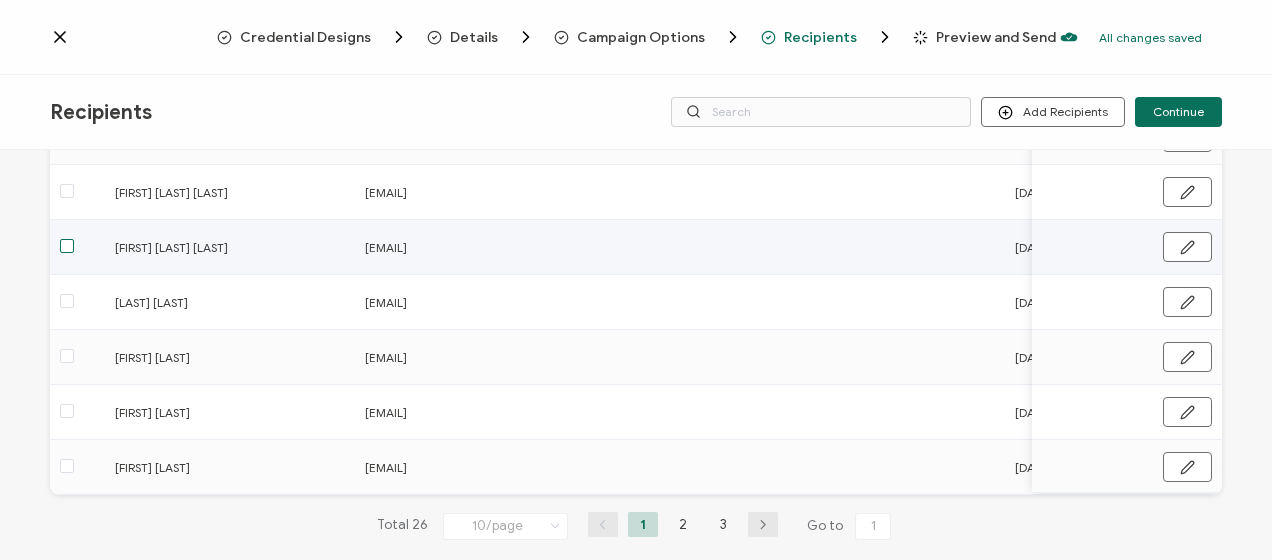 scroll, scrollTop: 427, scrollLeft: 0, axis: vertical 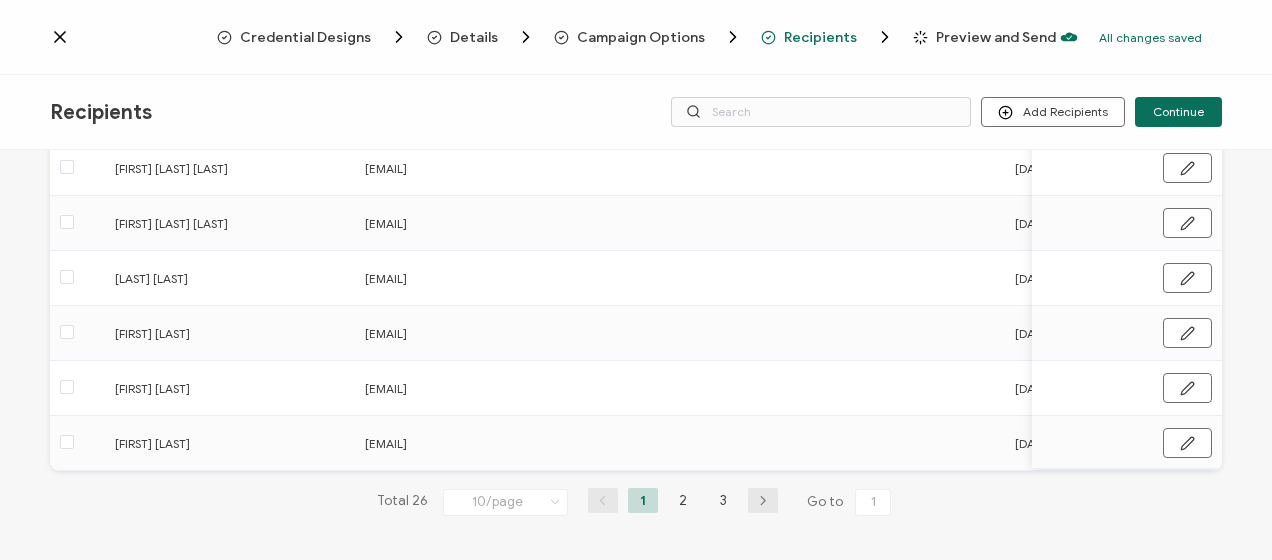 click at bounding box center [763, 501] 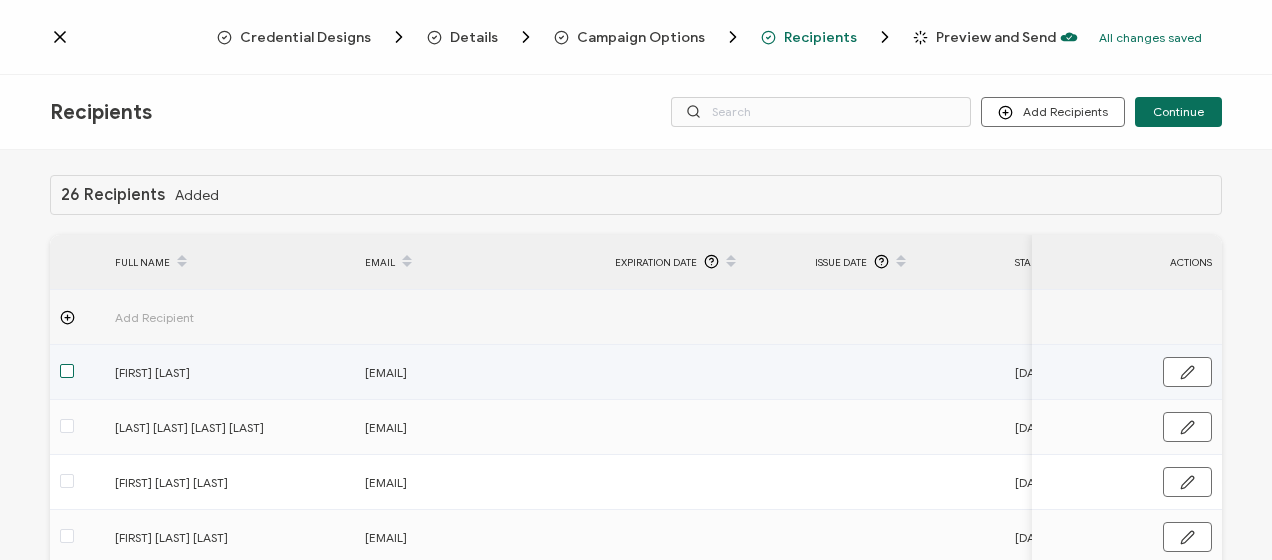 click at bounding box center (67, 371) 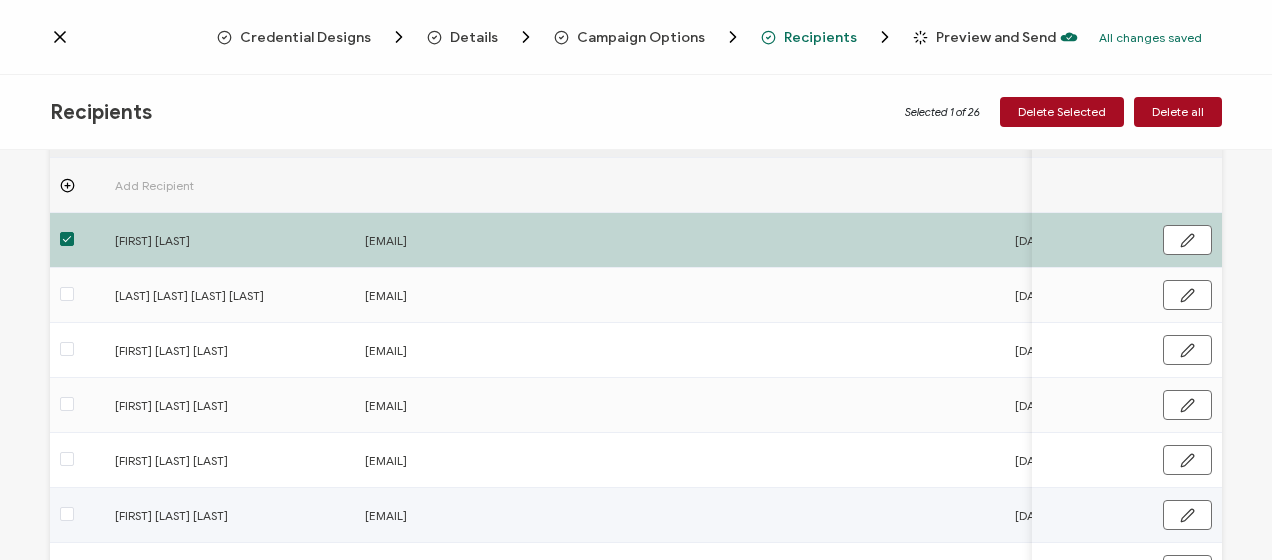 scroll, scrollTop: 0, scrollLeft: 0, axis: both 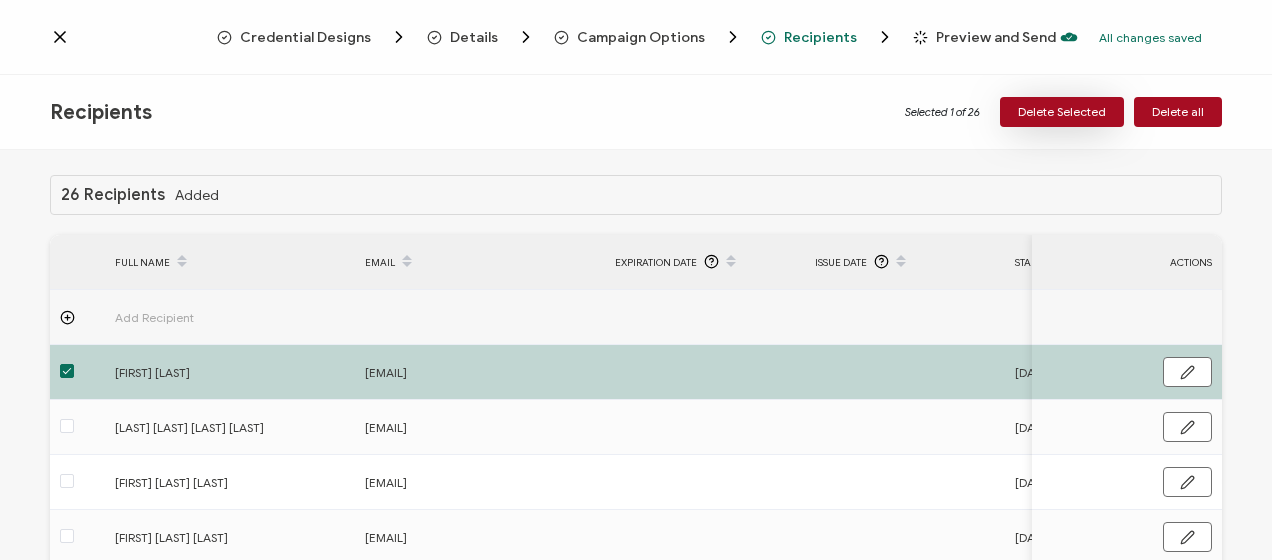 click on "Delete Selected" at bounding box center [1062, 112] 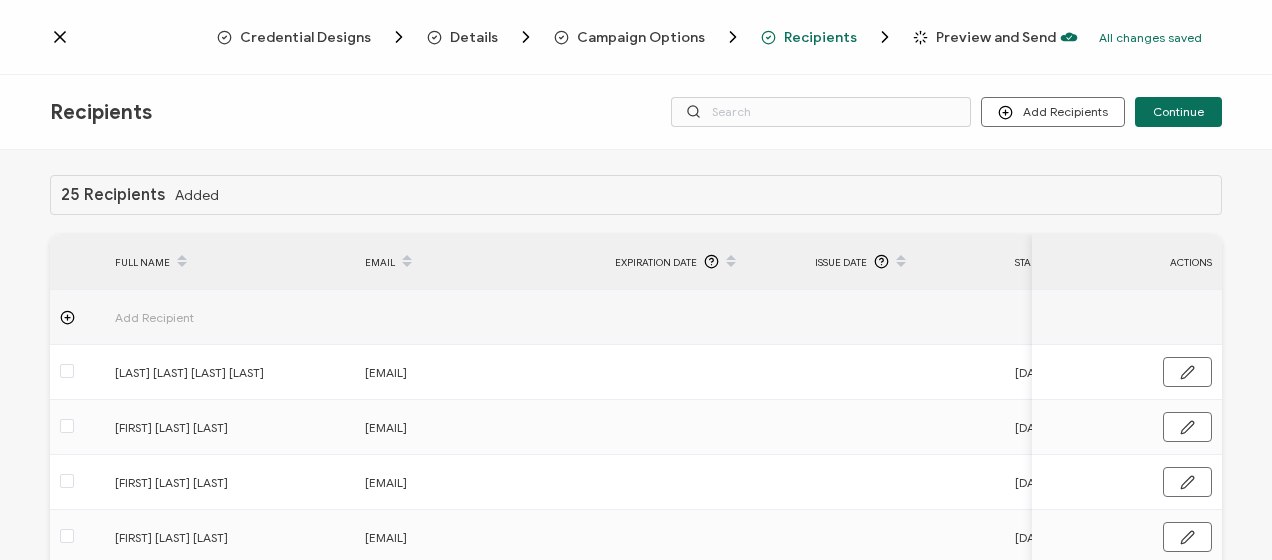 click on "Preview and Send" at bounding box center (996, 37) 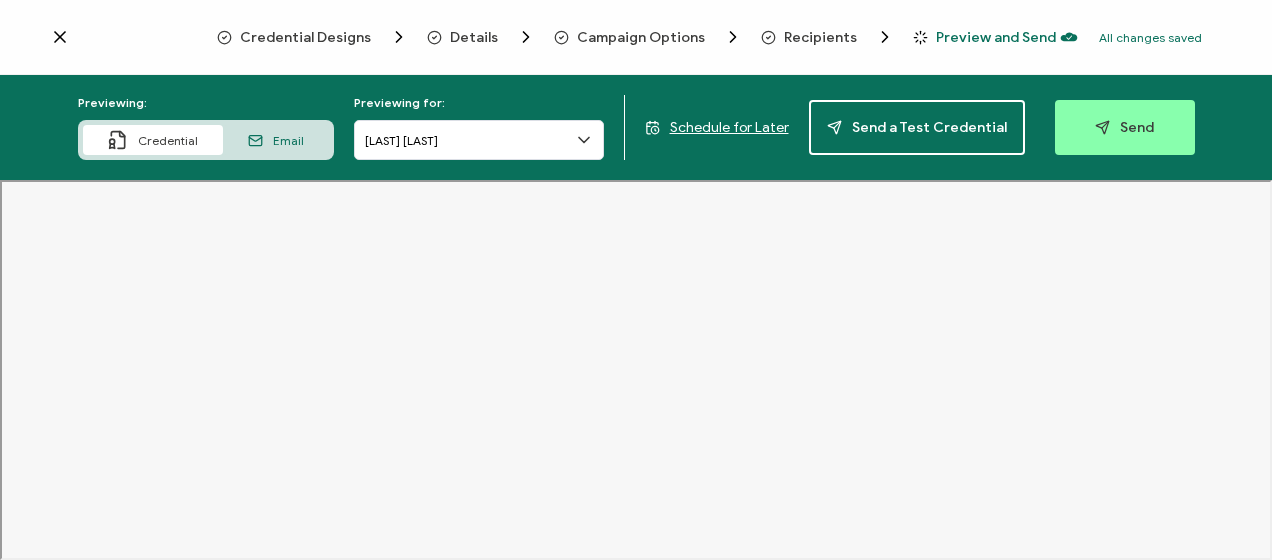 click on "Schedule for Later" at bounding box center [729, 127] 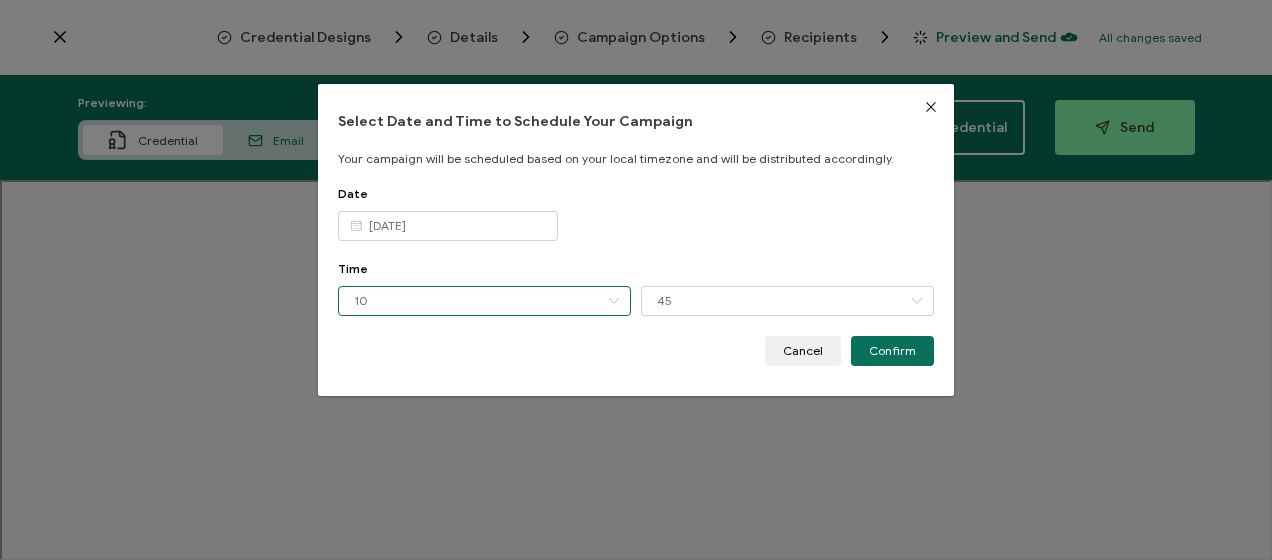 click on "10" at bounding box center (484, 301) 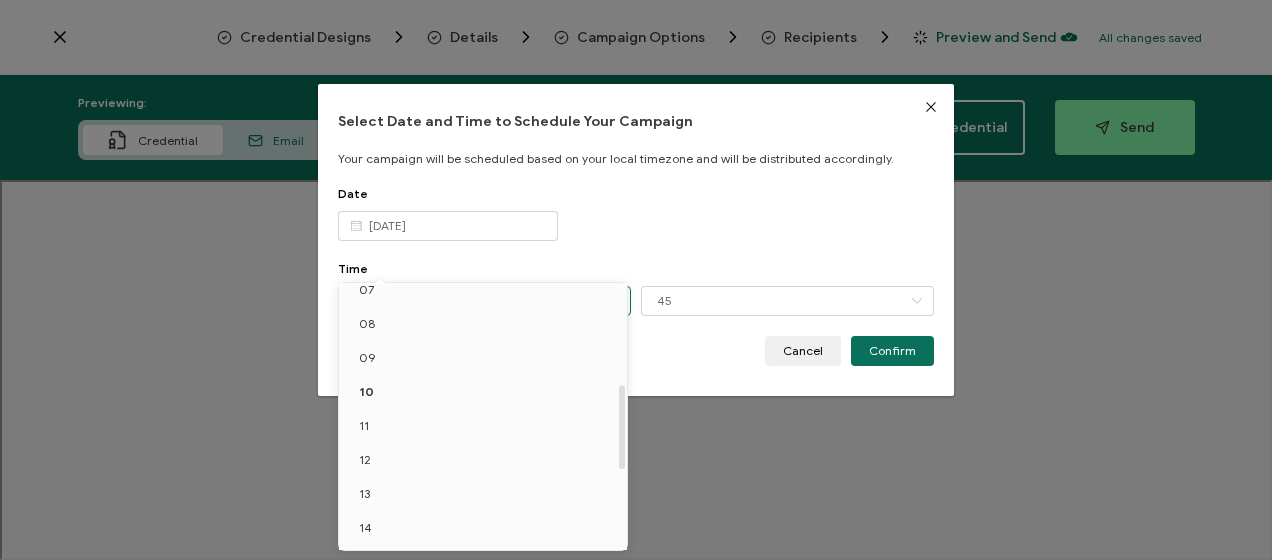 scroll, scrollTop: 316, scrollLeft: 0, axis: vertical 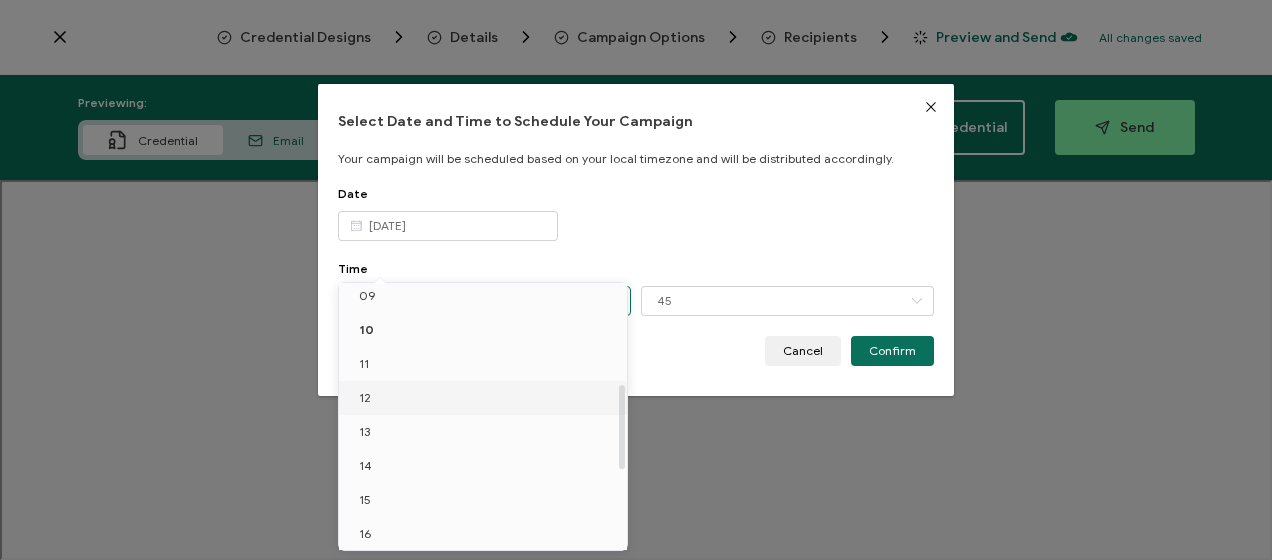 click on "12" at bounding box center (486, 398) 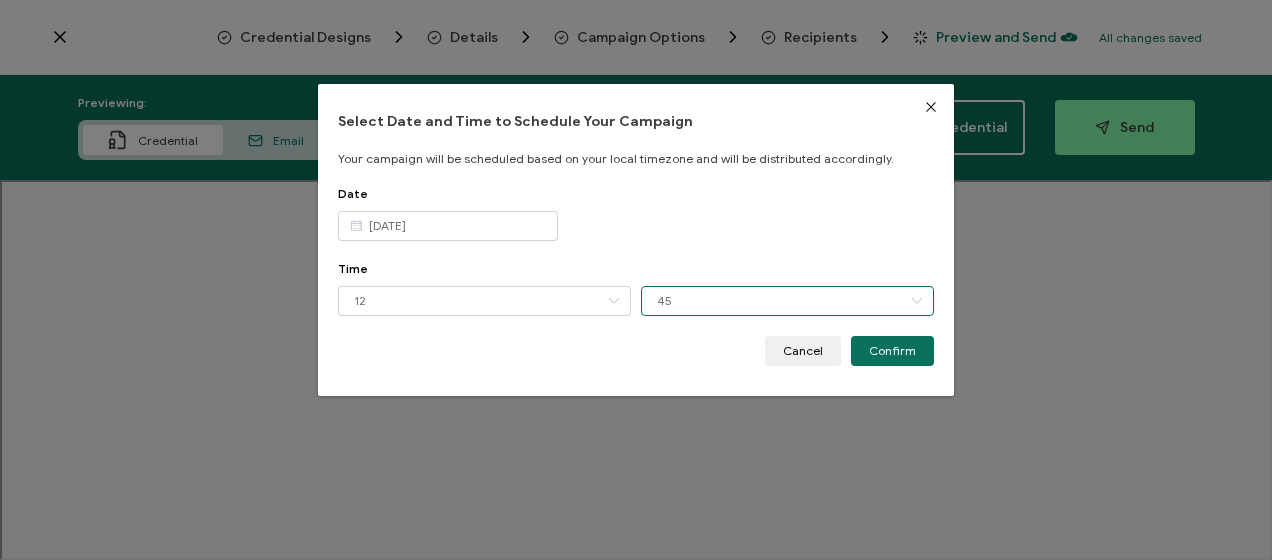 click on "45" at bounding box center (787, 301) 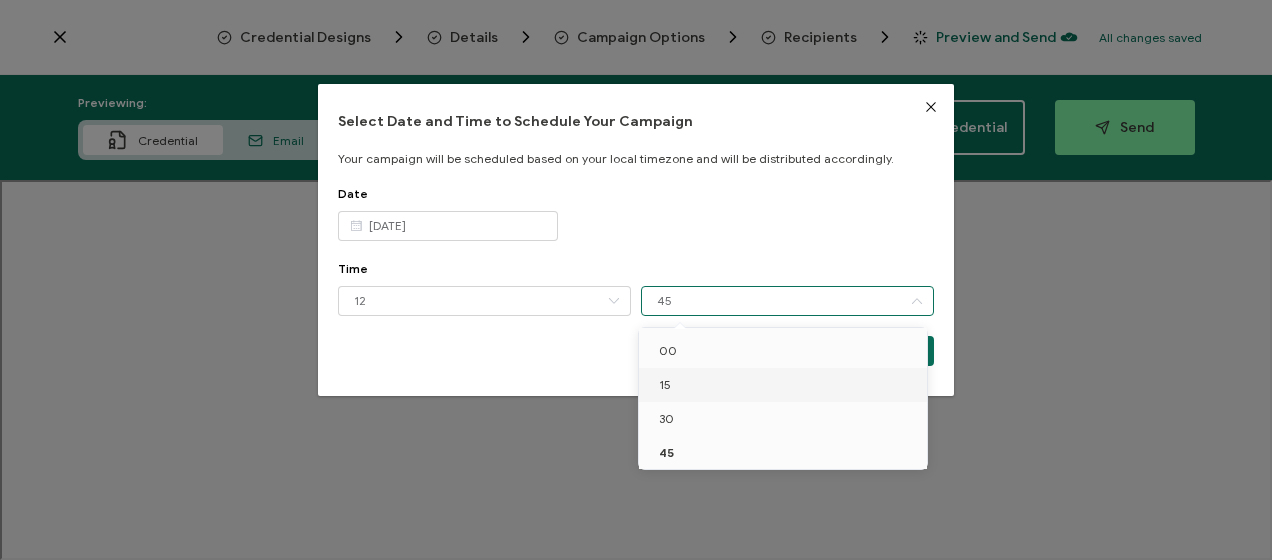 drag, startPoint x: 688, startPoint y: 383, endPoint x: 710, endPoint y: 374, distance: 23.769728 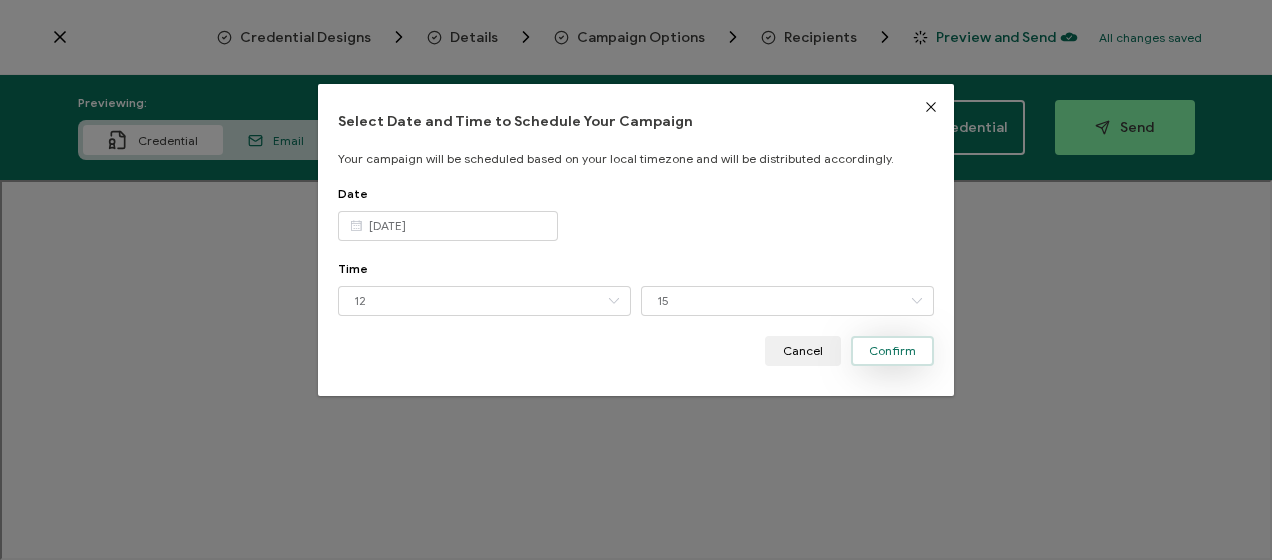 click on "Confirm" at bounding box center (892, 351) 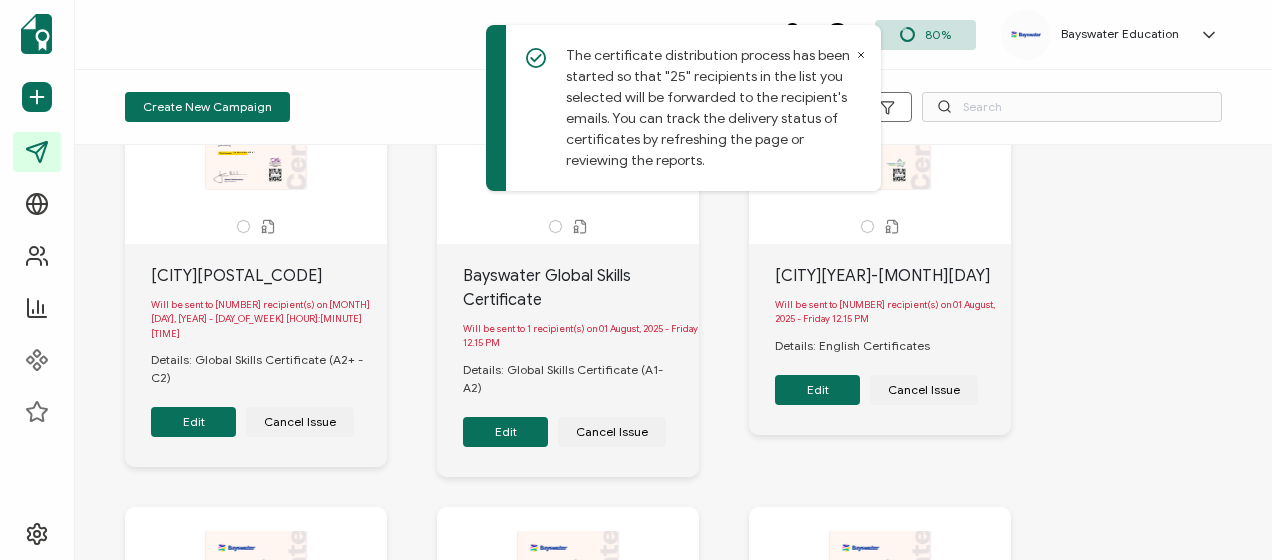 scroll, scrollTop: 200, scrollLeft: 0, axis: vertical 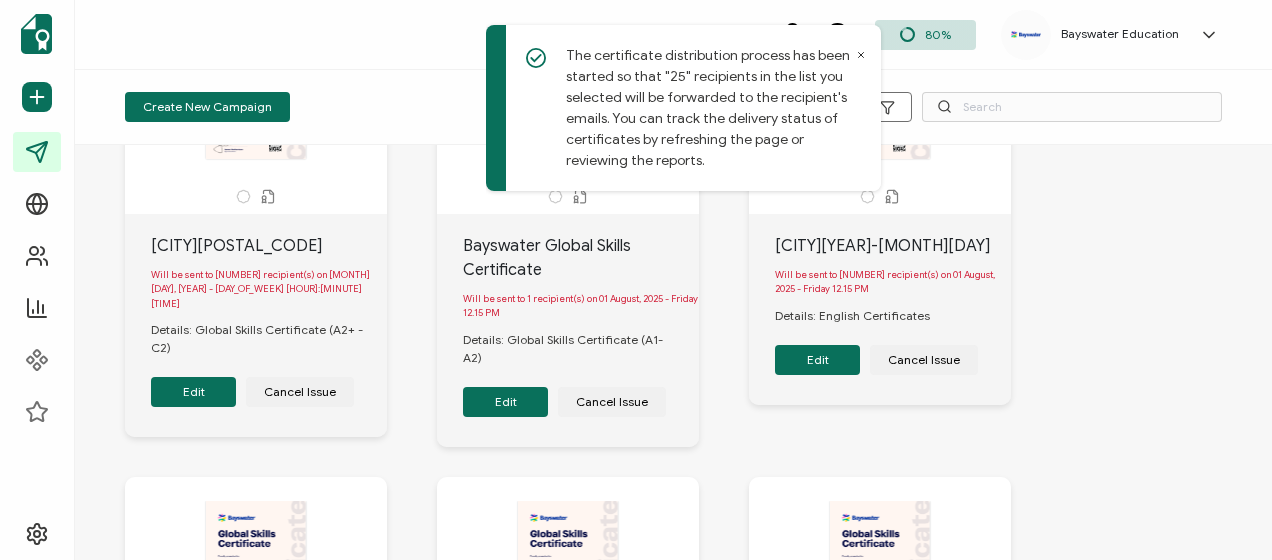 click on "Edit" at bounding box center (193, 392) 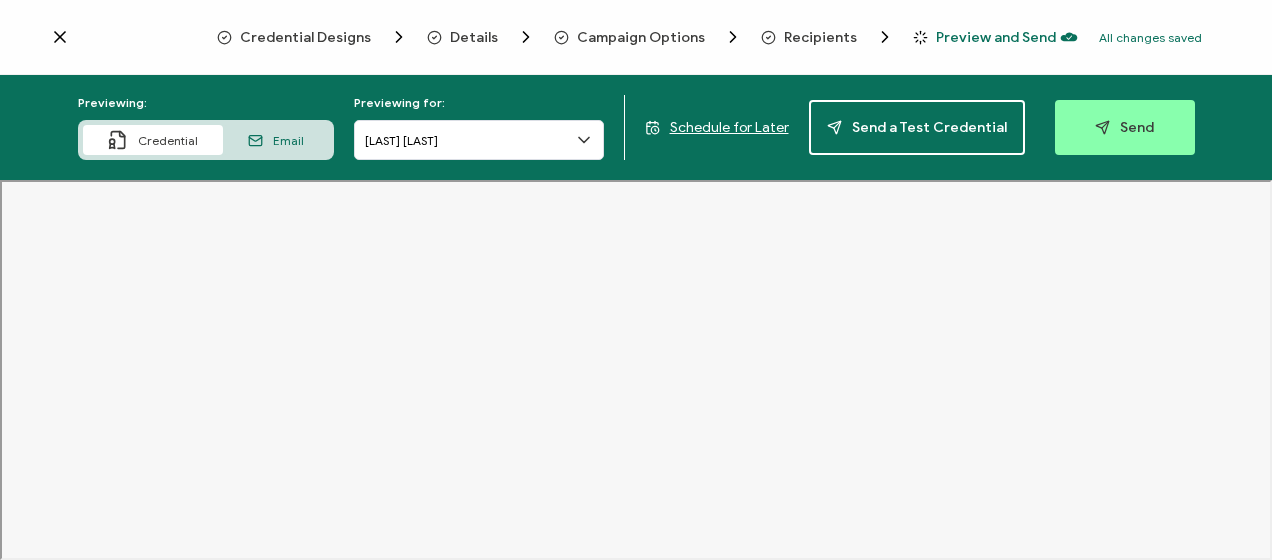 click 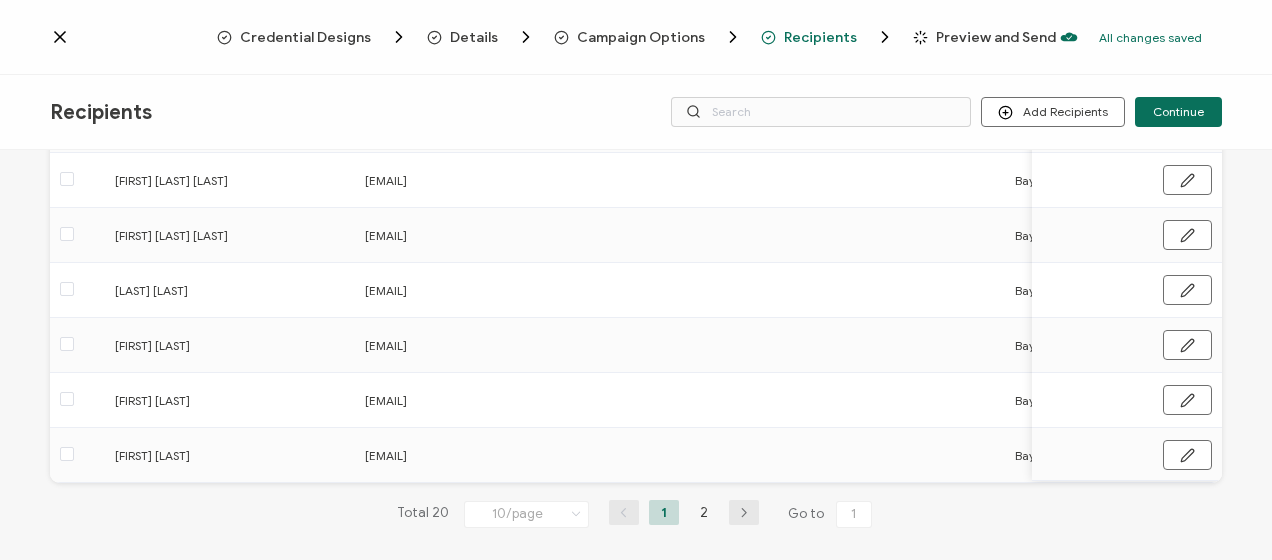 scroll, scrollTop: 427, scrollLeft: 0, axis: vertical 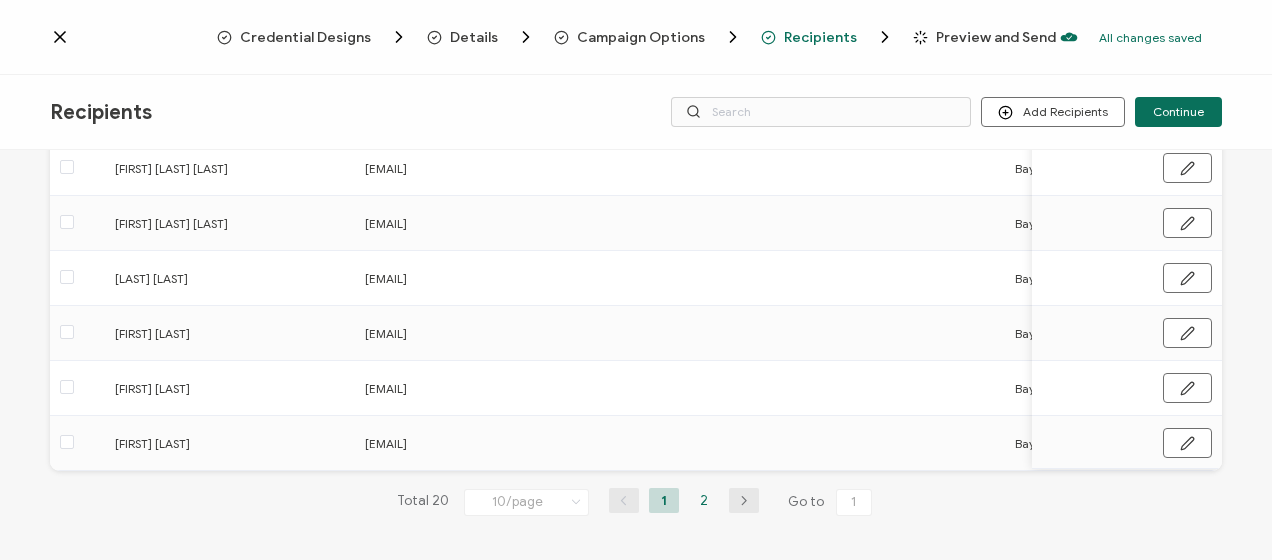 click on "2" at bounding box center (704, 500) 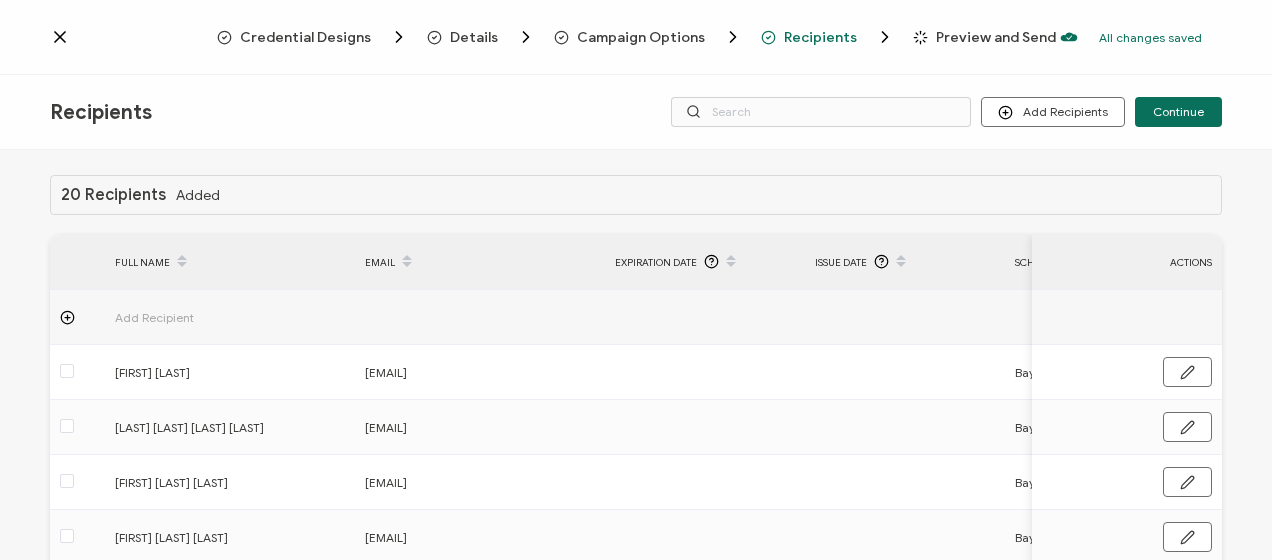 scroll, scrollTop: 100, scrollLeft: 0, axis: vertical 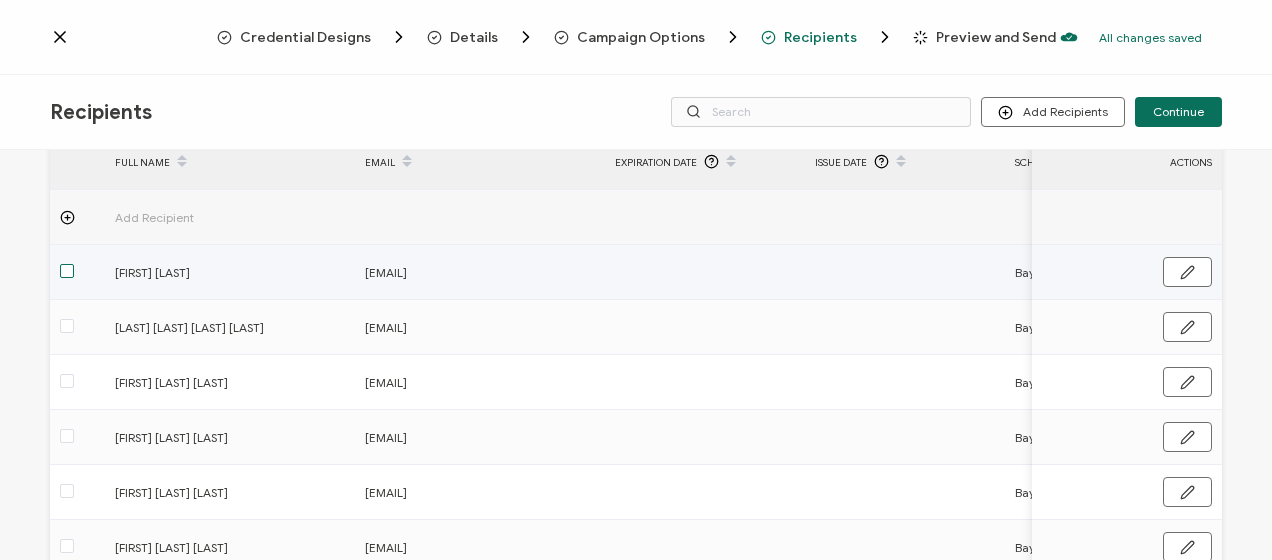 click at bounding box center [67, 271] 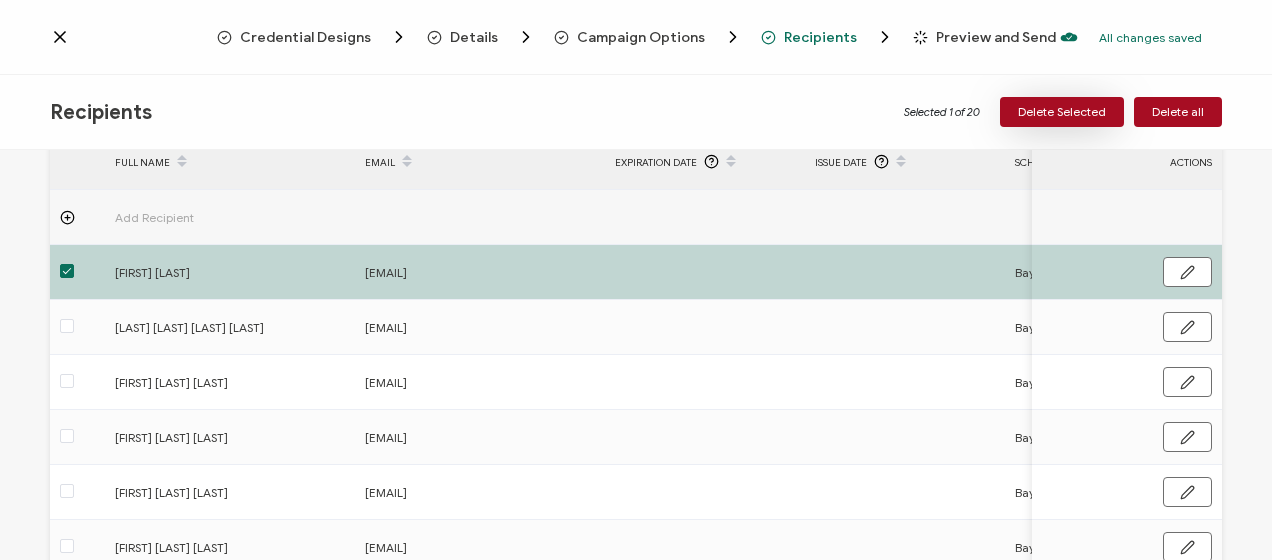 click on "Delete Selected" at bounding box center [1062, 112] 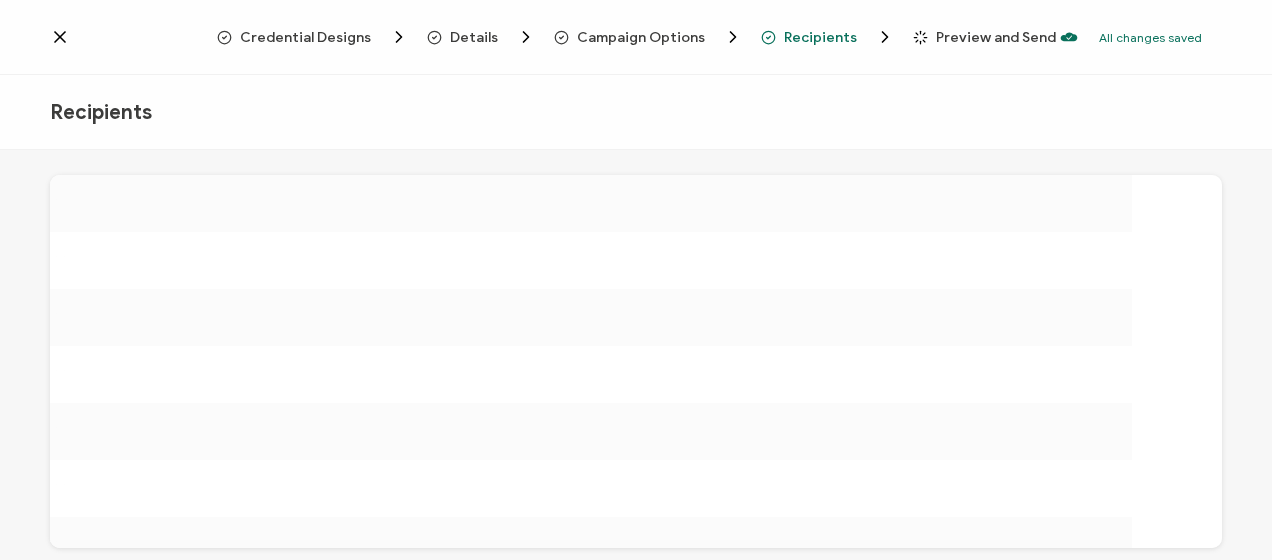 scroll, scrollTop: 0, scrollLeft: 0, axis: both 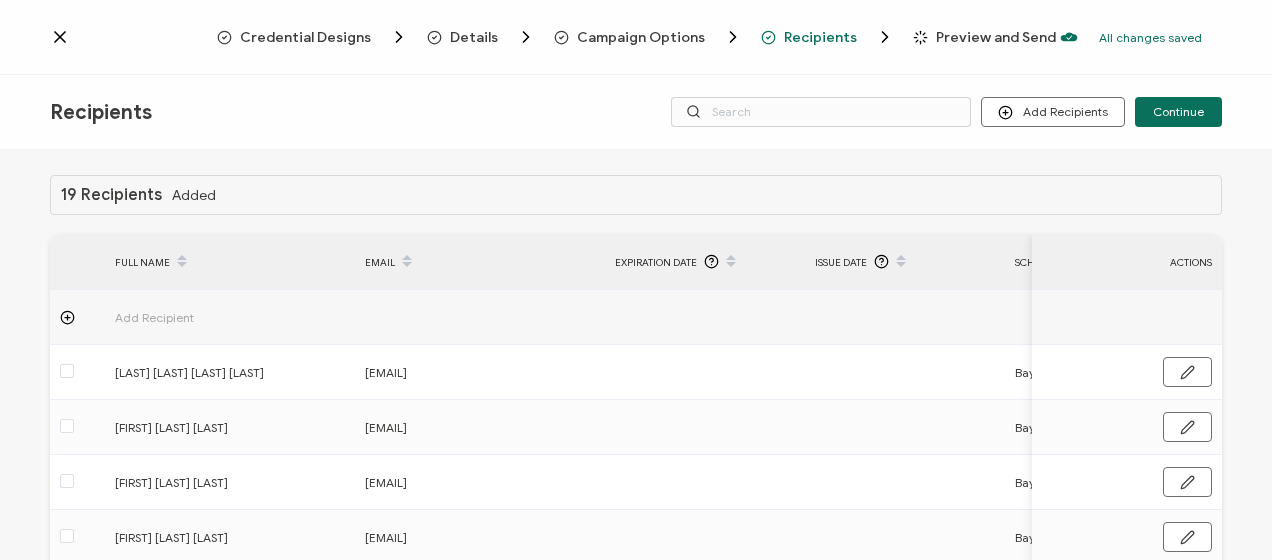 click on "Preview and Send" at bounding box center (996, 37) 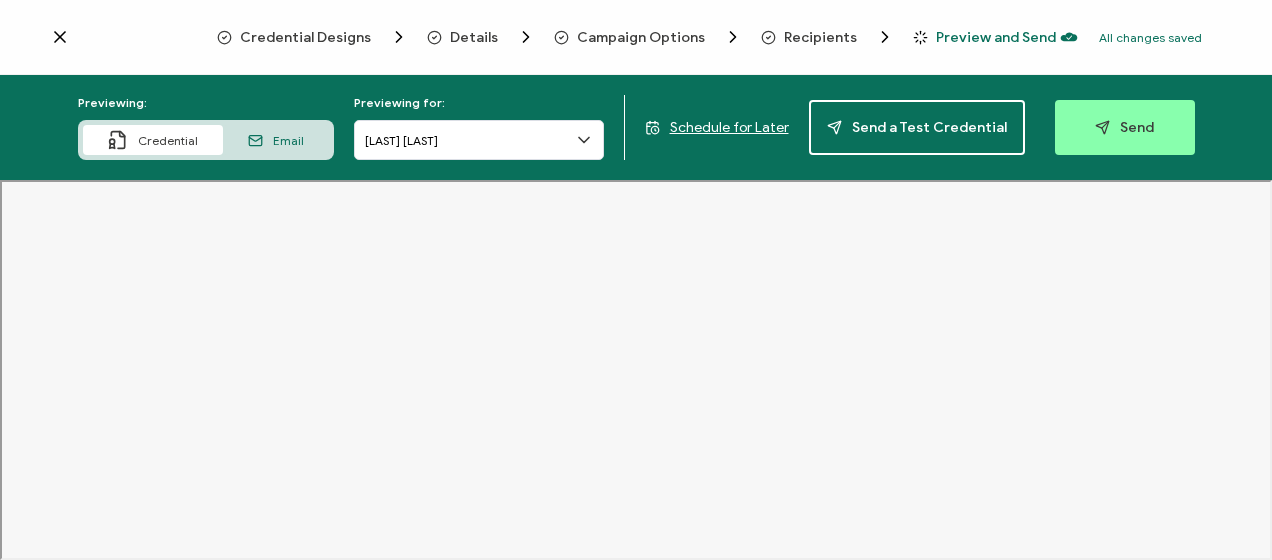 click on "Schedule for Later" at bounding box center [729, 127] 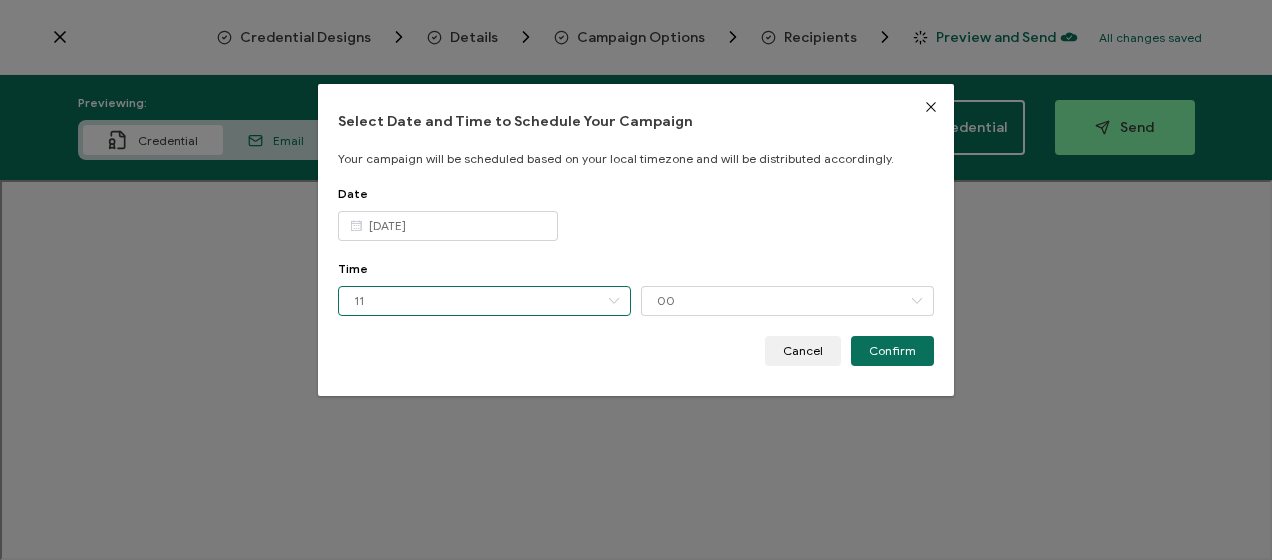 click on "11" at bounding box center (484, 301) 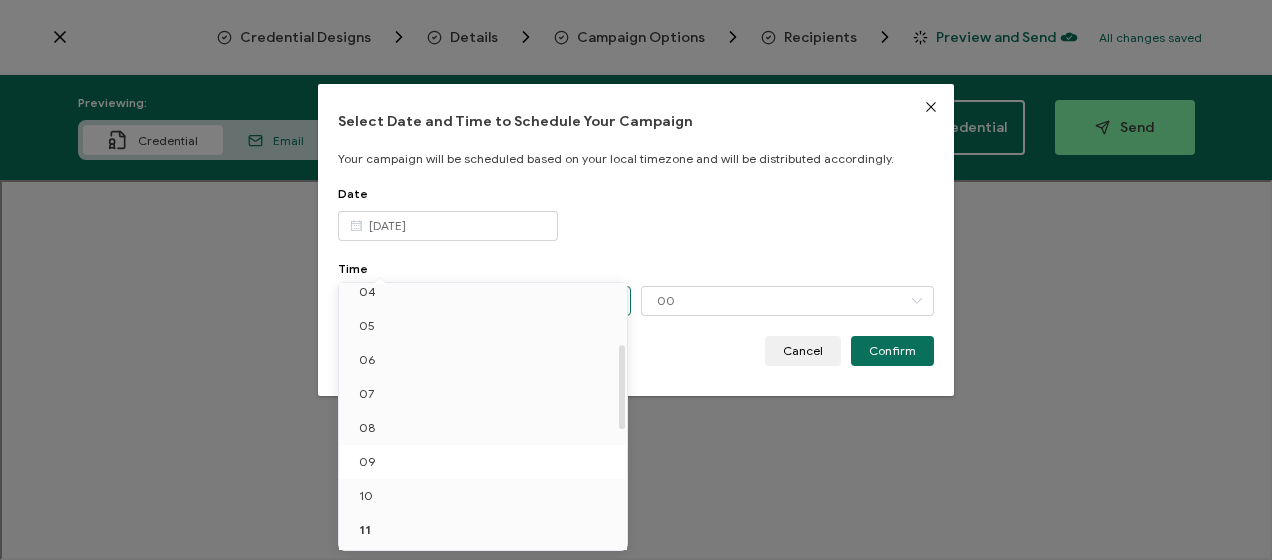 scroll, scrollTop: 250, scrollLeft: 0, axis: vertical 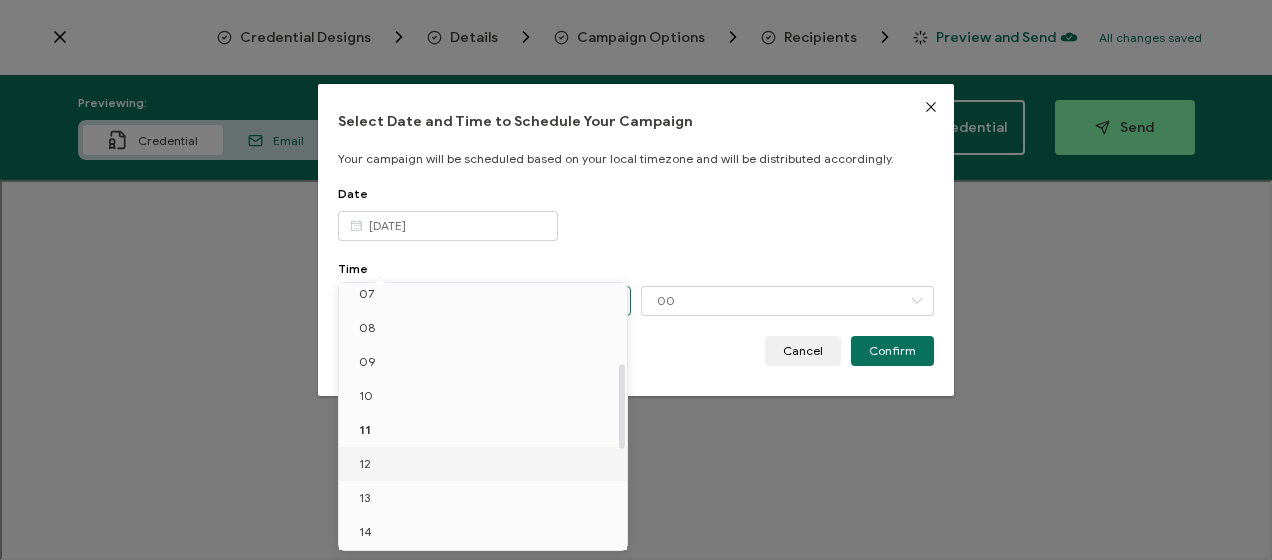 click on "12" at bounding box center [486, 464] 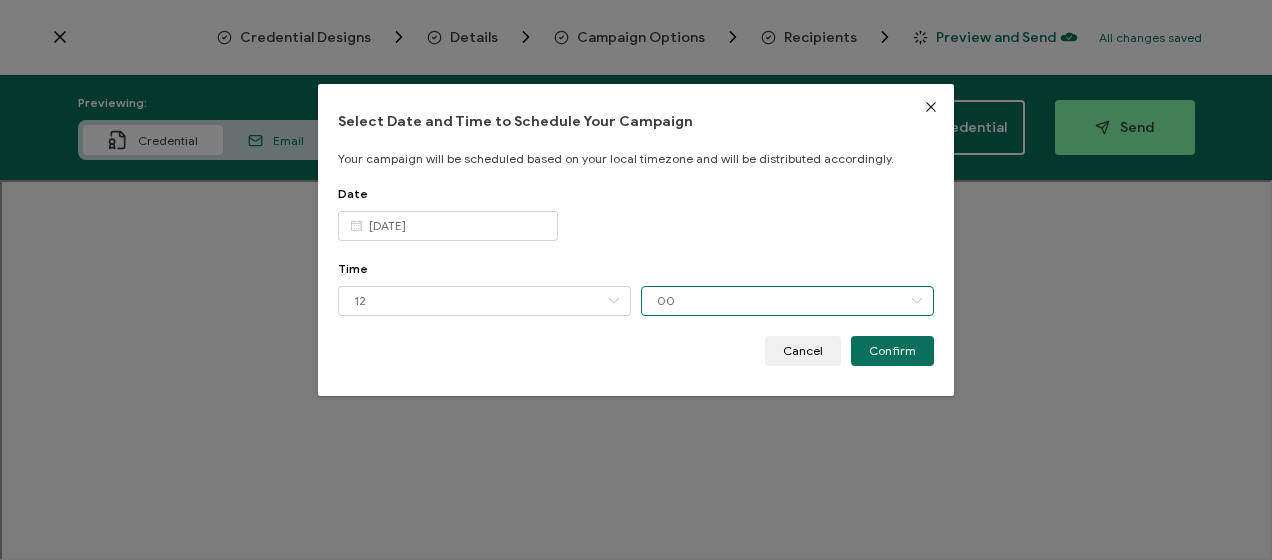 click on "00" at bounding box center (787, 301) 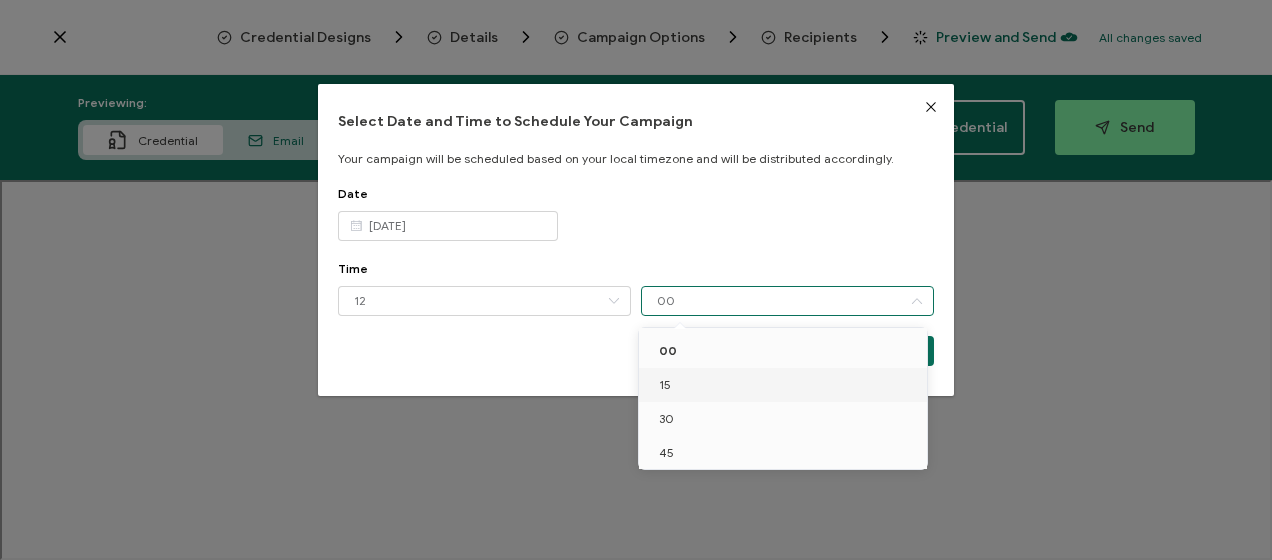 click on "15" at bounding box center [786, 385] 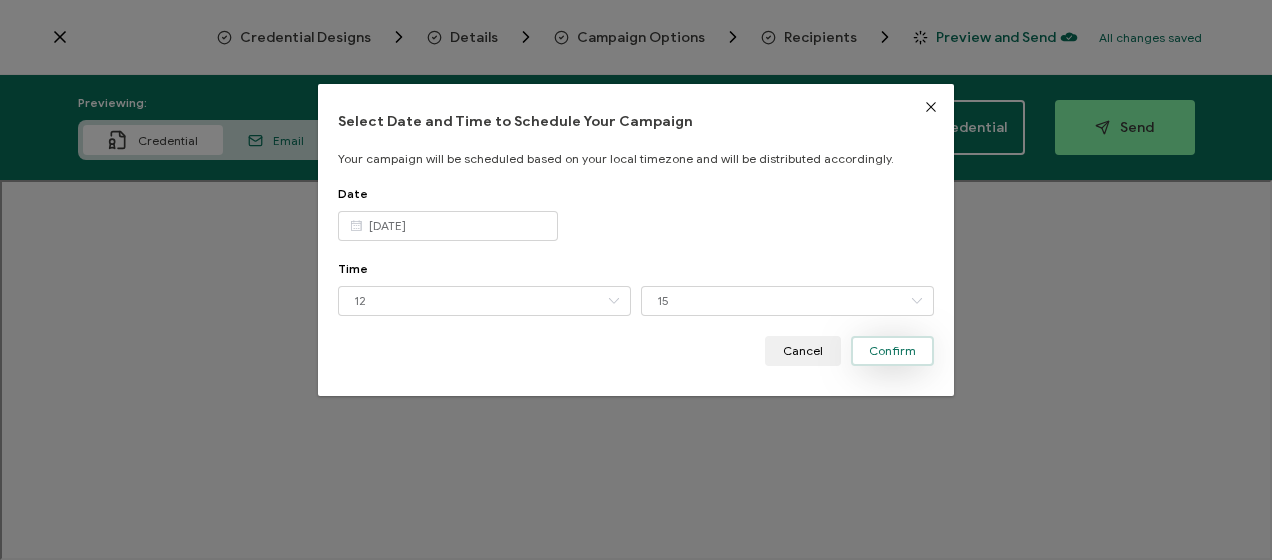 click on "Confirm" at bounding box center [892, 351] 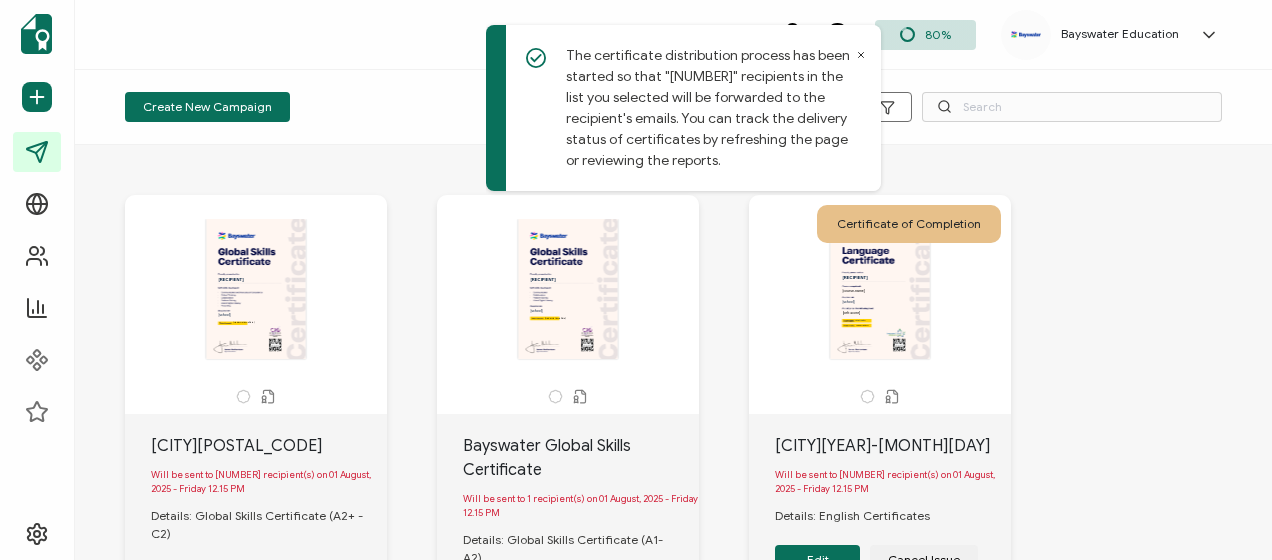 click on "The recipient’s full name, which will be automatically filled based on the information uploaded when adding recipients or lists.   [recipient.name]         [school]       The date the credential was issued. This will automatically update to the day the credential is sent.   [credential.issueDate]                         [CITY][POSTAL_CODE]   Will be sent to [NUMBER] recipient(s) on 01 August, 2025 - Friday 12.15 PM
Details: Global Skills Certificate (A2+ - C2)
Edit
Cancel Issue
The recipient’s full name, which will be automatically filled based on the information uploaded when adding recipients or lists.   [recipient.name]         [school]         [credential.issueDate]                         Bayswater Global Skills Certificate   Will be sent to 1 recipient(s) on 01 August, 2025 - Friday 12.15 PM                             [recipient.name]" at bounding box center (673, 1145) 